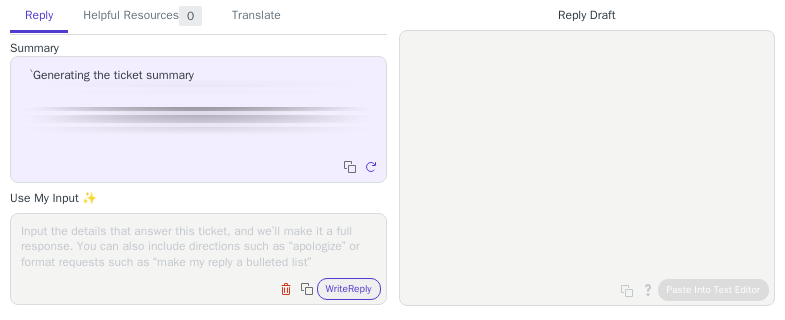 scroll, scrollTop: 0, scrollLeft: 0, axis: both 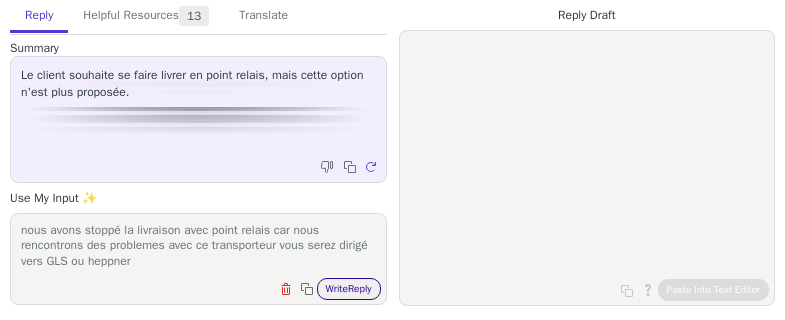 type on "nous avons stoppé la livraison avec point relais car nous rencontrons des problemes avec ce transporteur vous serez dirigé vers GLS ou heppner" 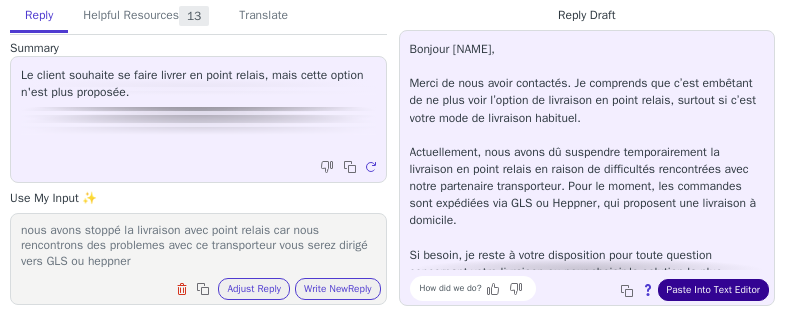 click on "Paste Into Text Editor" at bounding box center (713, 290) 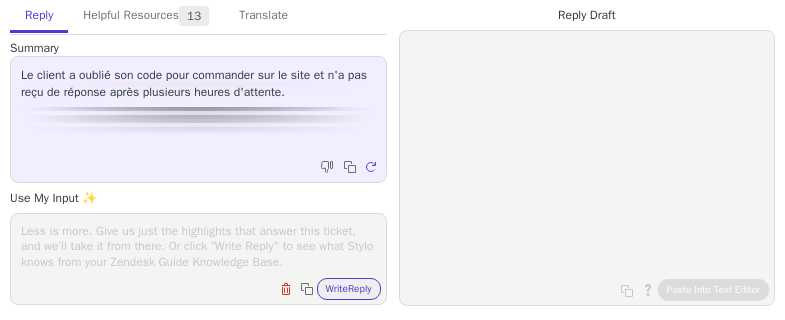 scroll, scrollTop: 0, scrollLeft: 0, axis: both 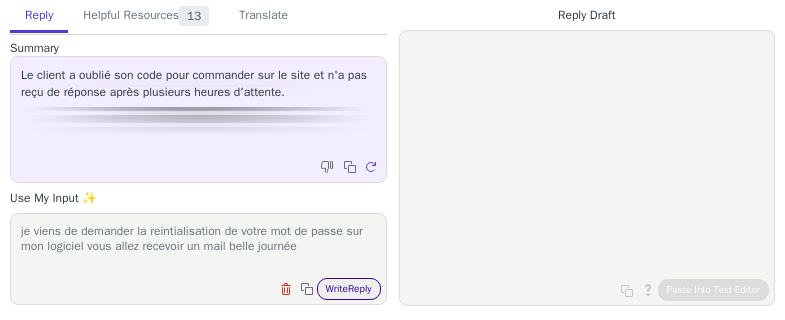 type on "je viens de demander la reintialisation de votre mot de passe sur mon logiciel vous allez recevoir un mail belle journée" 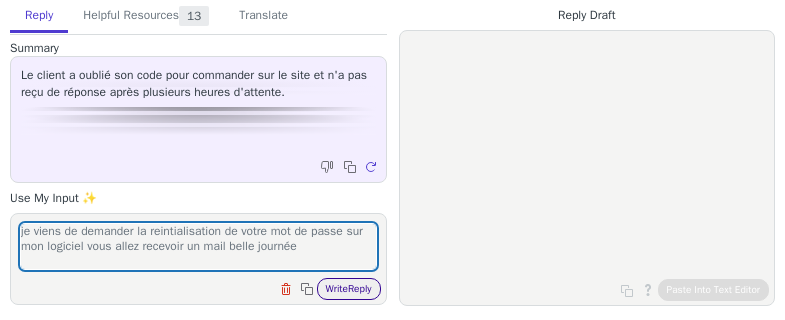 click on "Write  Reply" at bounding box center [349, 289] 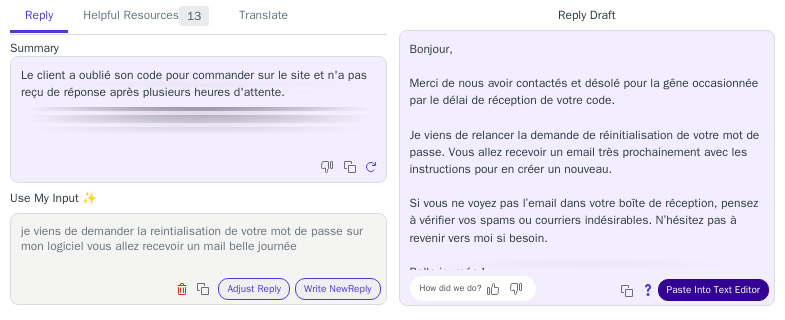 click on "Paste Into Text Editor" at bounding box center (713, 290) 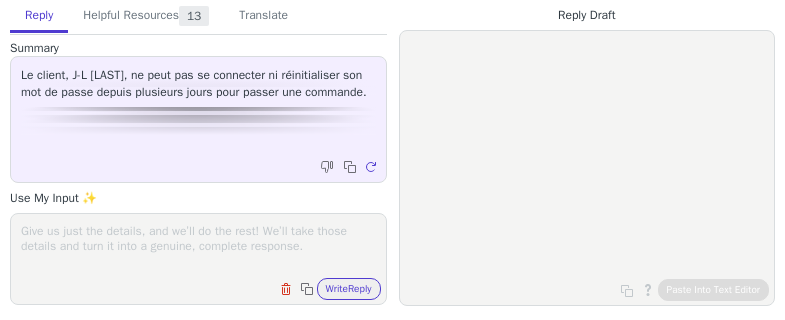scroll, scrollTop: 0, scrollLeft: 0, axis: both 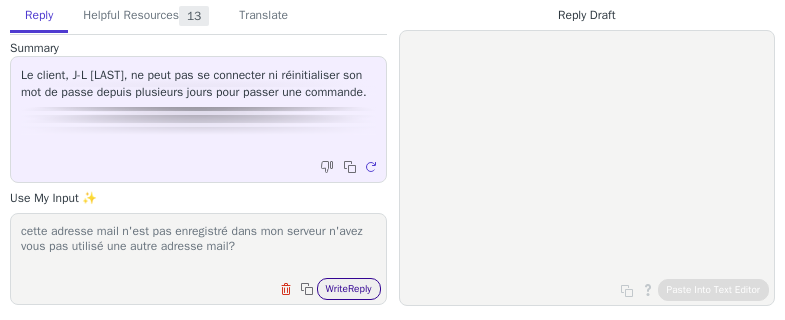 type on "cette adresse mail n'est pas enregistré dans mon serveur n'avez vous pas utilisé une autre adresse mail?" 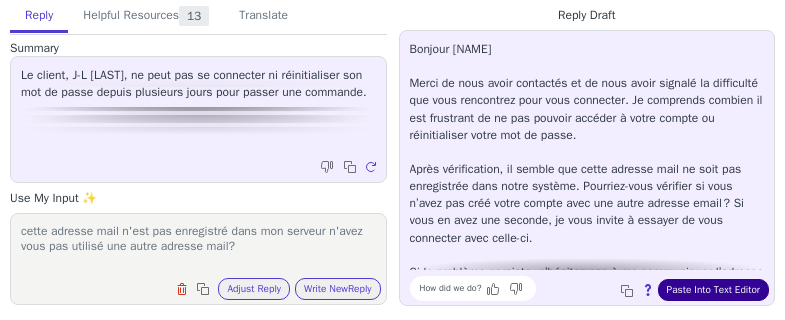 click on "Paste Into Text Editor" at bounding box center [713, 290] 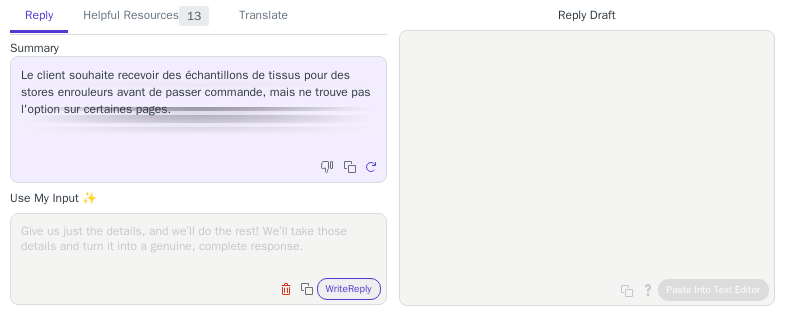 scroll, scrollTop: 0, scrollLeft: 0, axis: both 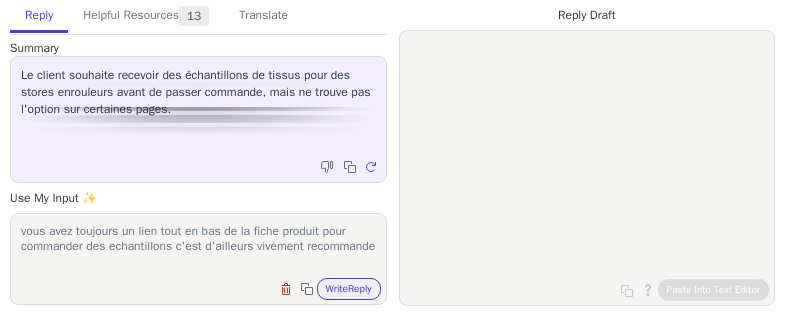 type on "vous avez toujours un lien tout en bas de la fiche produit pour commander des echantillons c'est d'ailleurs vivement recommande" 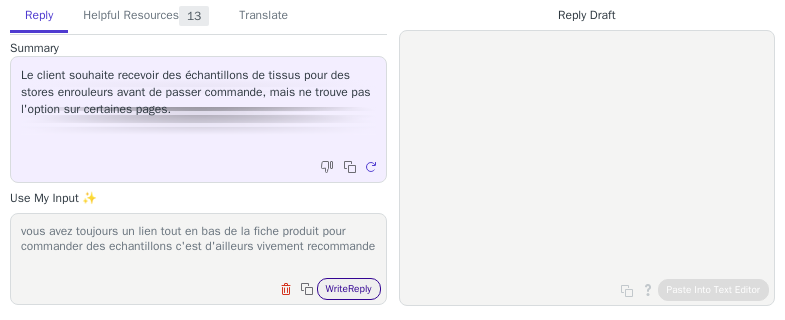 click on "Write  Reply" at bounding box center (349, 289) 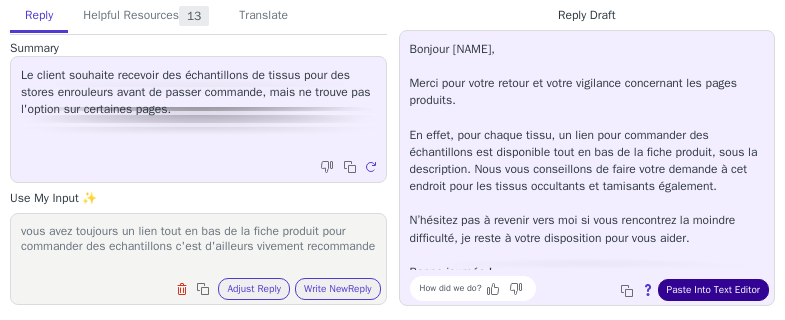 click on "Paste Into Text Editor" at bounding box center (713, 290) 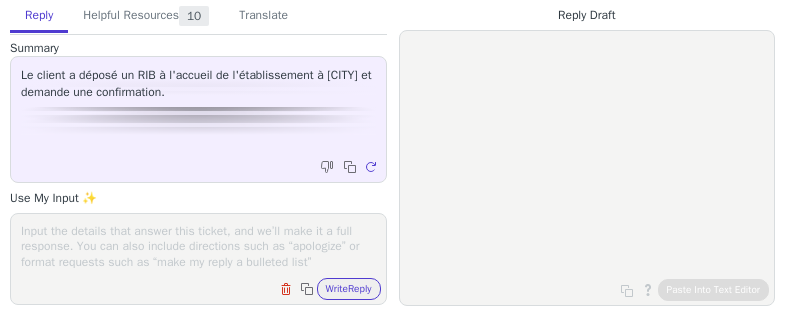scroll, scrollTop: 0, scrollLeft: 0, axis: both 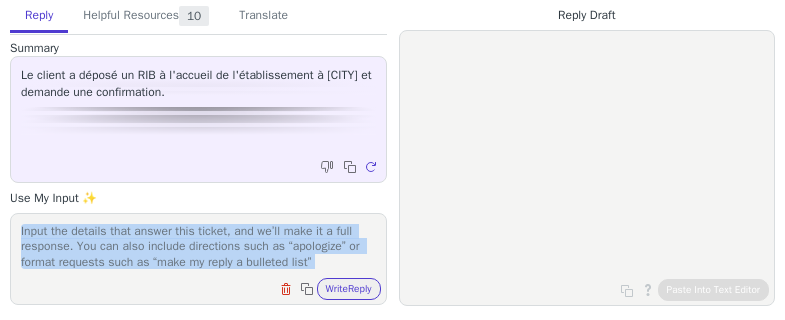 drag, startPoint x: 108, startPoint y: 271, endPoint x: 117, endPoint y: 278, distance: 11.401754 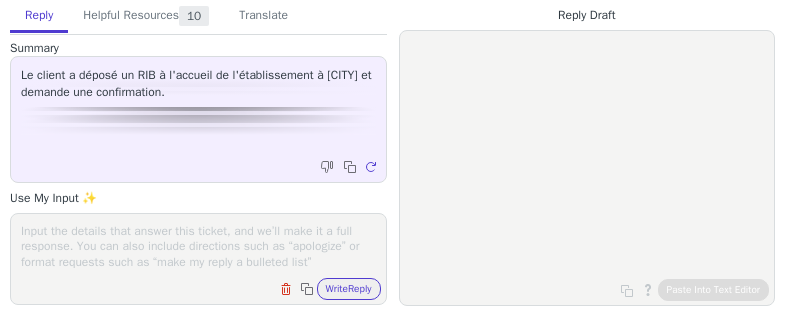 click at bounding box center [198, 246] 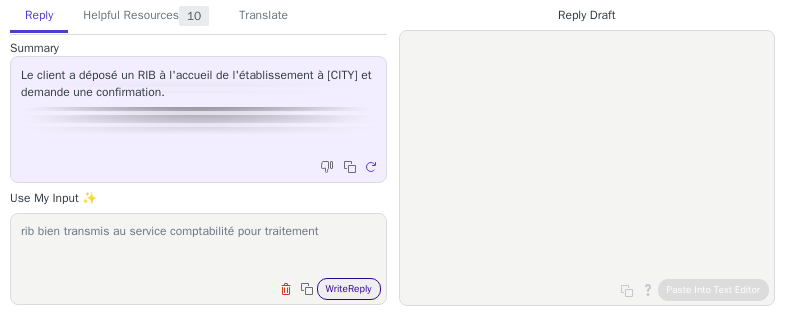 type on "rib bien transmis au service comptabilité pour traitement" 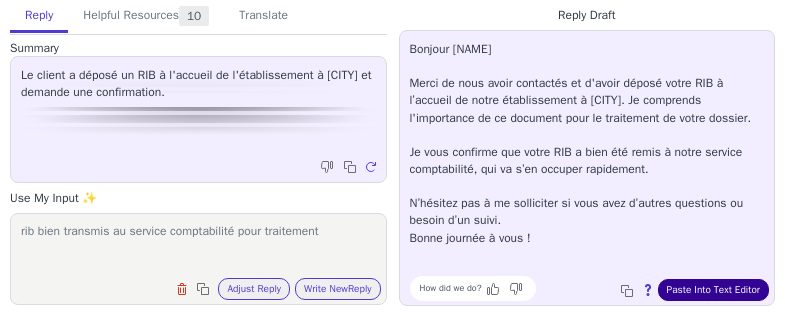 click on "Paste Into Text Editor" at bounding box center (713, 290) 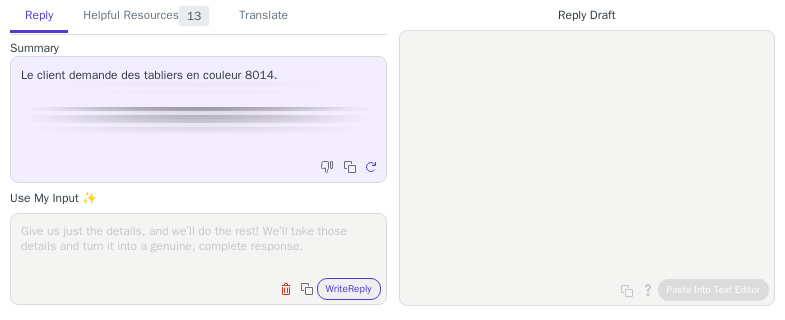 scroll, scrollTop: 0, scrollLeft: 0, axis: both 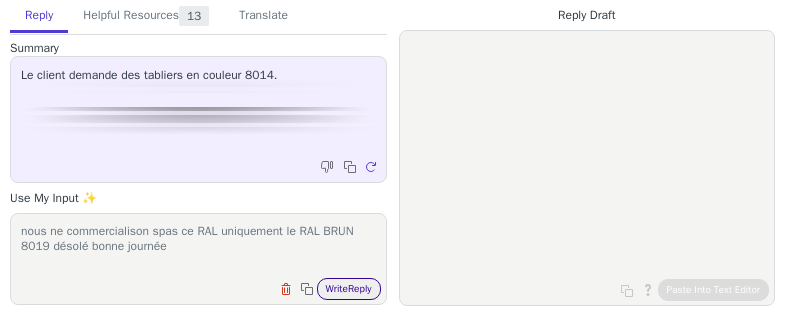 type on "nous ne commercialison spas ce RAL uniquement le RAL BRUN 8019 désolé bonne journée" 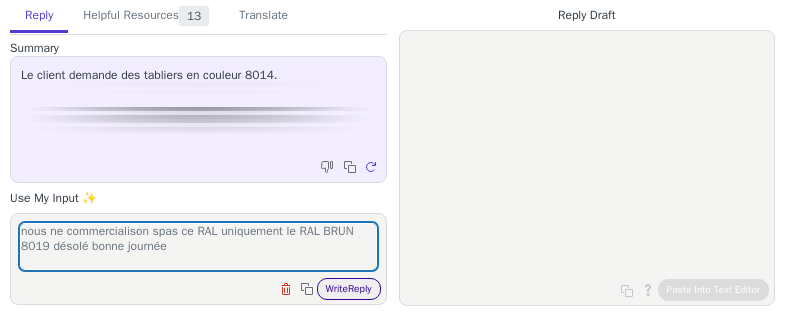 click on "Write  Reply" at bounding box center (349, 289) 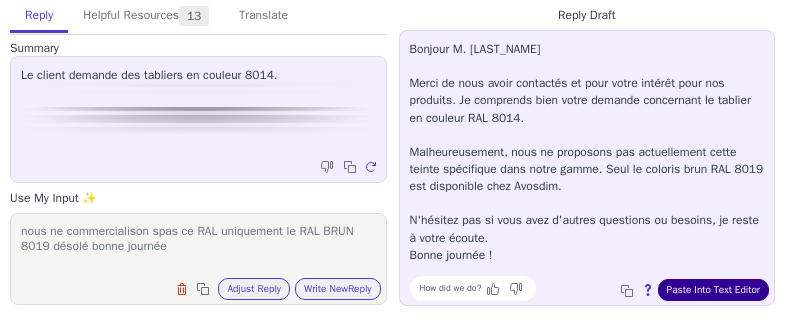 click on "Paste Into Text Editor" at bounding box center [713, 290] 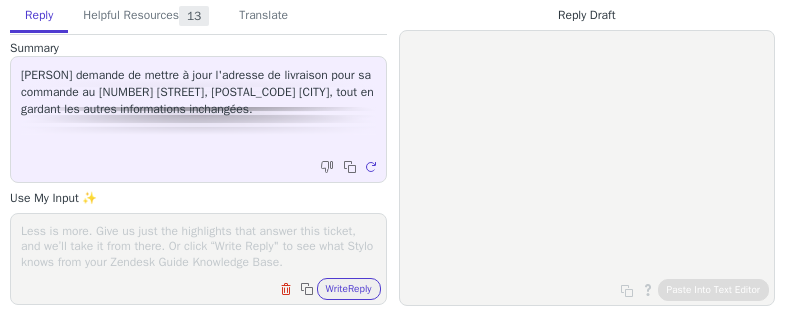 scroll, scrollTop: 0, scrollLeft: 0, axis: both 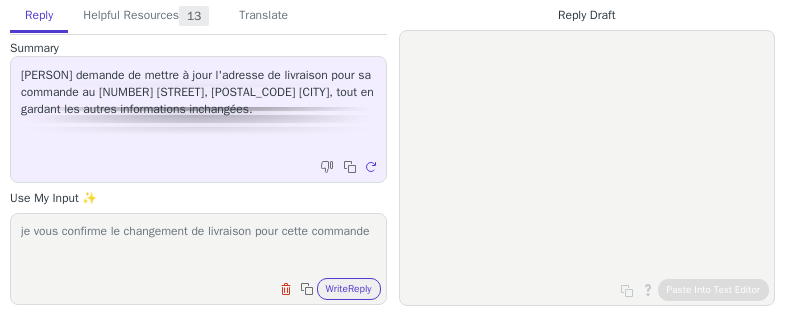 paste on "[ORDER_NUMBER]" 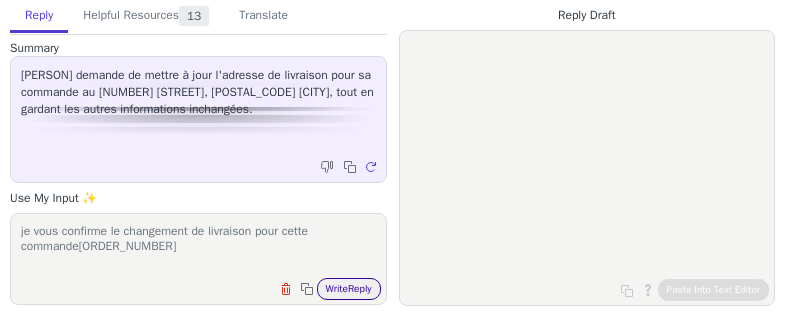 type on "je vous confirme le changement de livraison pour cette commande[ORDER_NUMBER]" 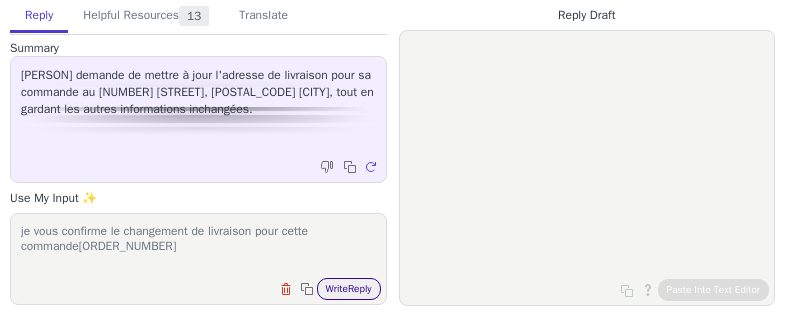 click on "Write  Reply" at bounding box center (349, 289) 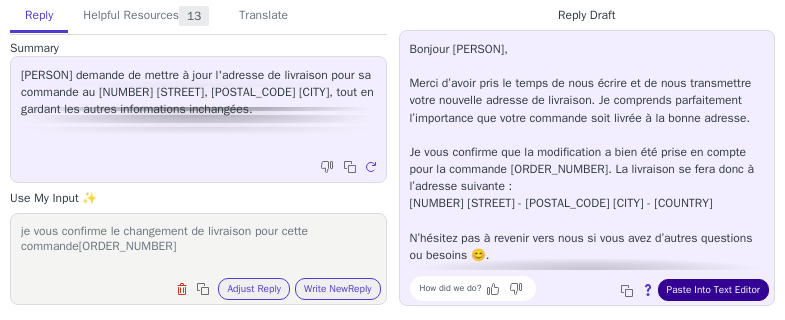 click on "Paste Into Text Editor" at bounding box center (713, 290) 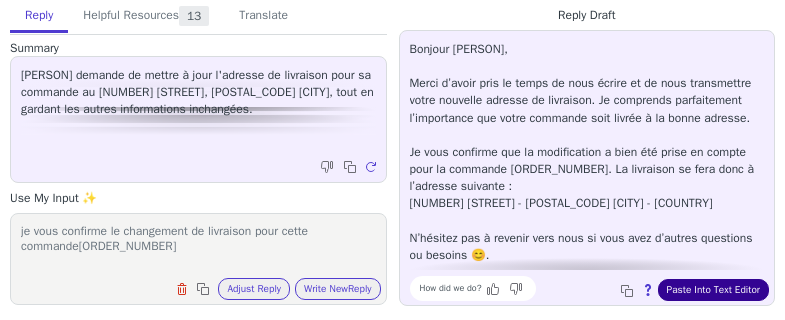 click on "Paste Into Text Editor" at bounding box center (713, 290) 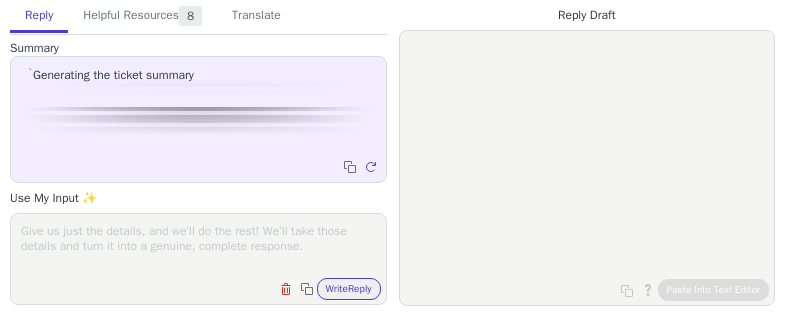 scroll, scrollTop: 0, scrollLeft: 0, axis: both 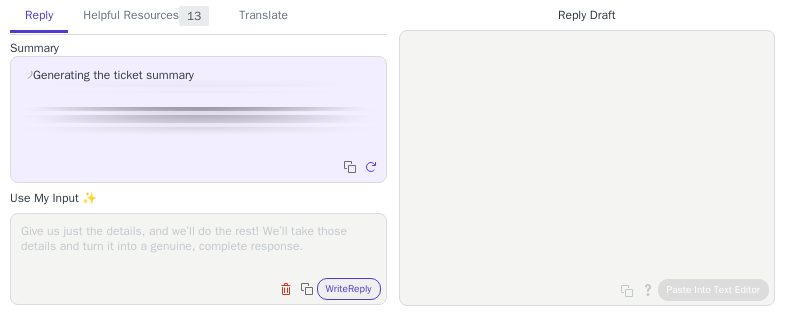 click at bounding box center [198, 246] 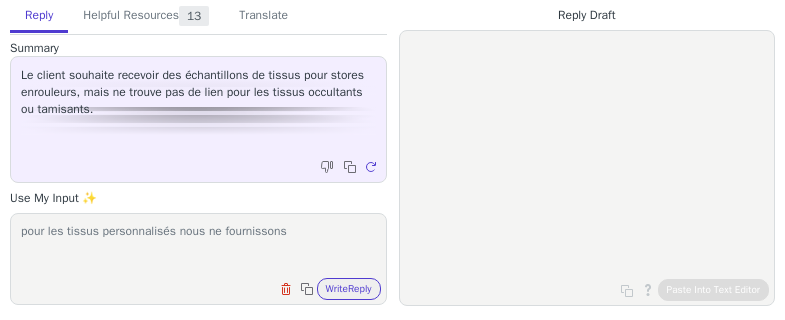 click on "pour les tissus personnalisés nous ne fournissons" at bounding box center (198, 246) 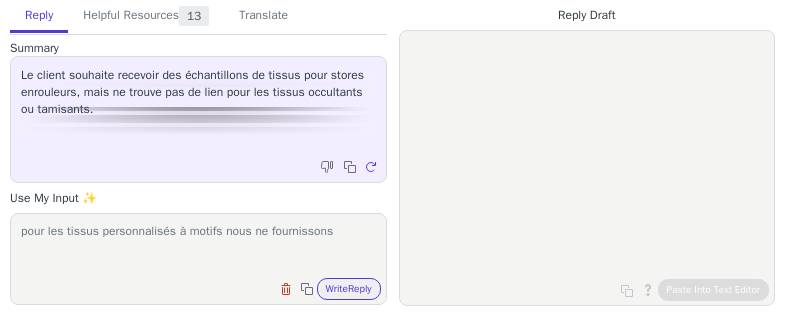 click on "pour les tissus personnalisés à motifs nous ne fournissons  Clear field Copy to clipboard Write  Reply" at bounding box center [198, 259] 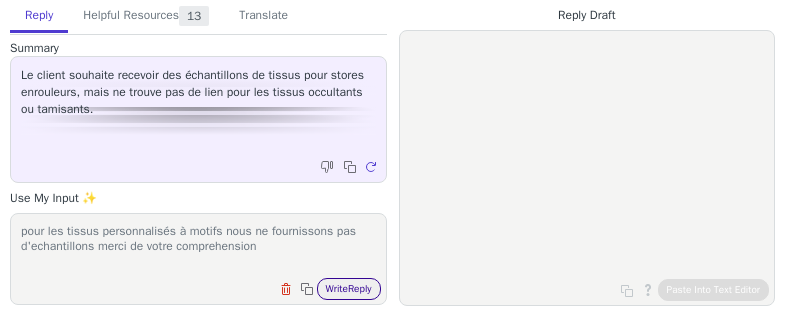type on "pour les tissus personnalisés à motifs nous ne fournissons pas d'echantillons merci de votre comprehension" 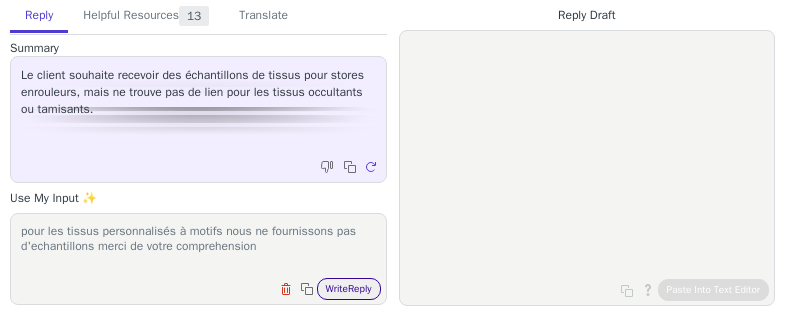 click on "Write  Reply" at bounding box center (349, 289) 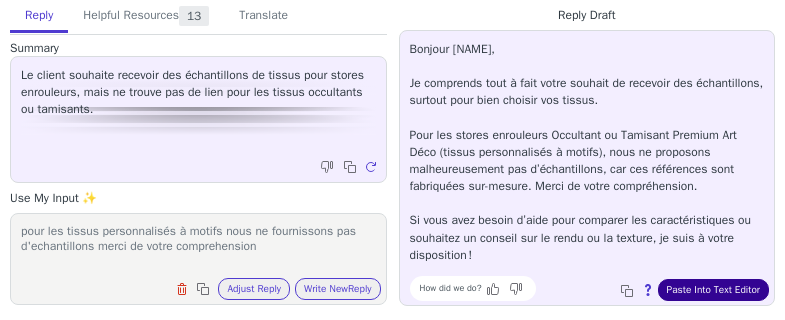 click on "Paste Into Text Editor" at bounding box center (713, 290) 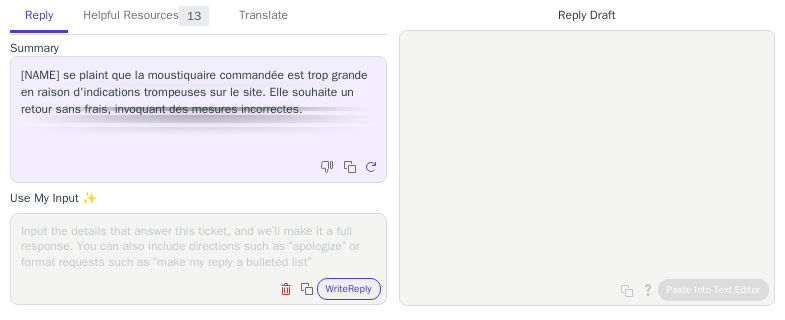 scroll, scrollTop: 0, scrollLeft: 0, axis: both 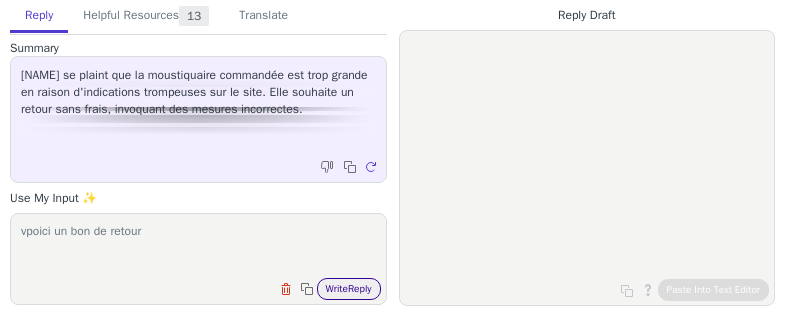 type on "vpoici un bon de retour" 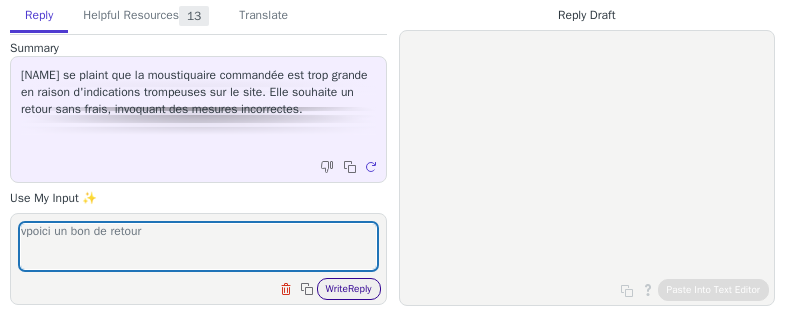 click on "Write  Reply" at bounding box center (349, 289) 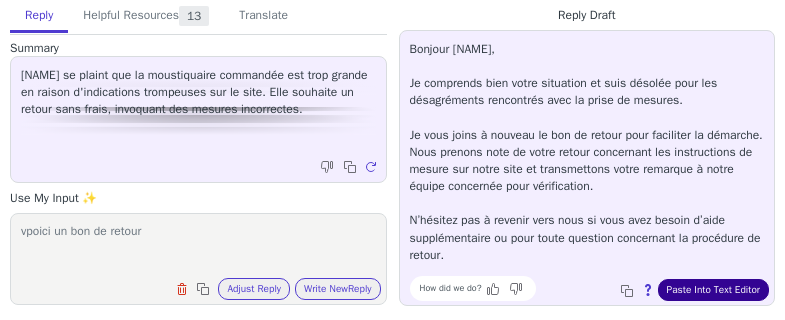 click on "Paste Into Text Editor" at bounding box center [713, 290] 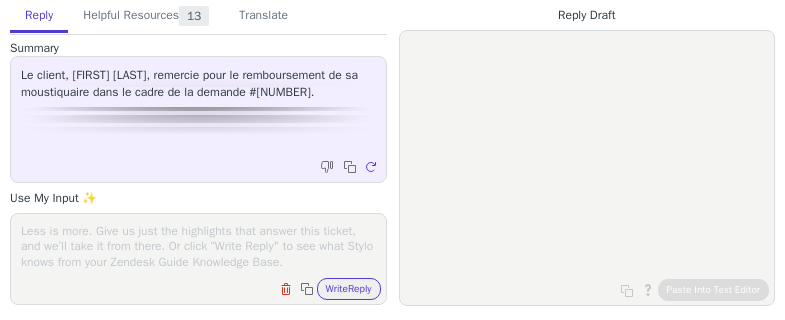 scroll, scrollTop: 0, scrollLeft: 0, axis: both 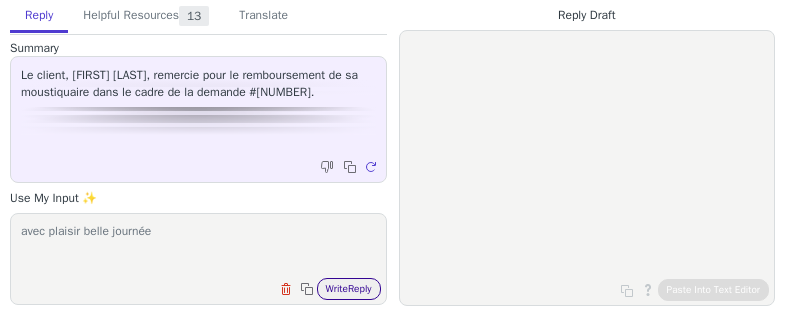type on "avec plaisir belle journée" 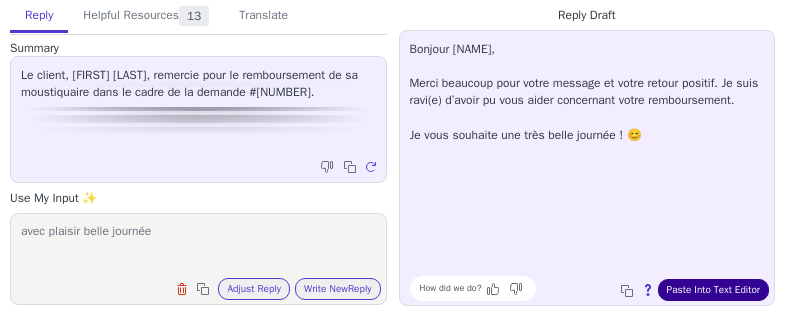 click on "Paste Into Text Editor" at bounding box center [713, 290] 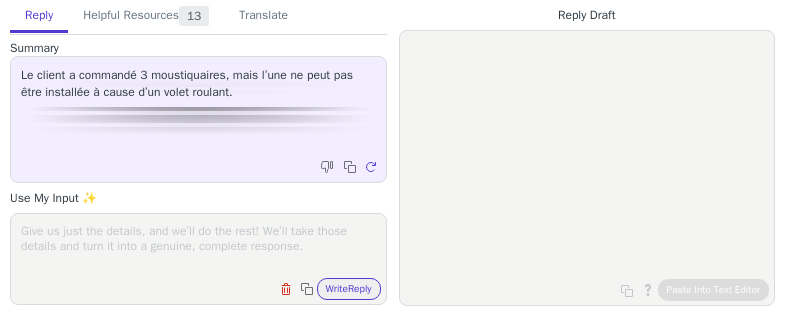 scroll, scrollTop: 0, scrollLeft: 0, axis: both 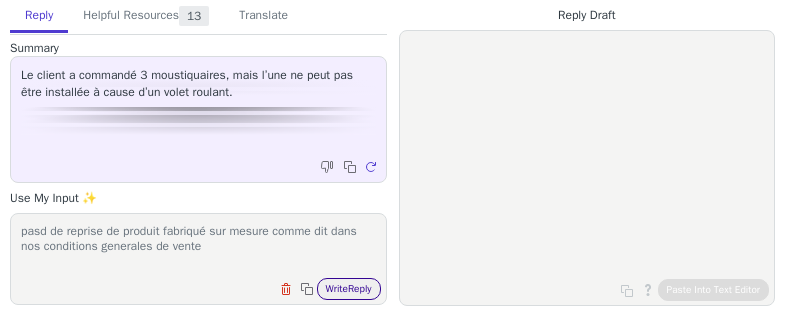 type on "pasd de reprise de produit fabriqué sur mesure comme dit dans nos conditions generales de vente" 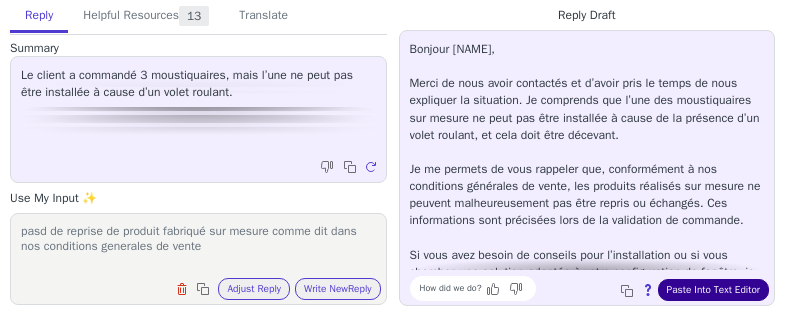 click on "Paste Into Text Editor" at bounding box center [713, 290] 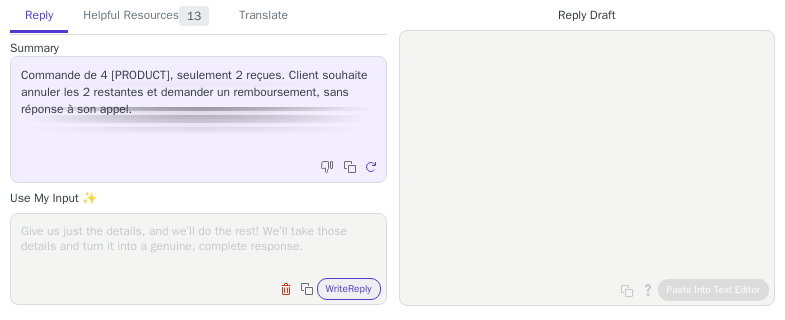 scroll, scrollTop: 0, scrollLeft: 0, axis: both 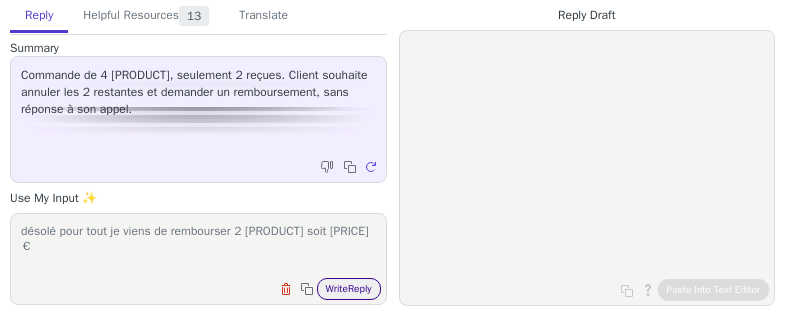 type on "désolé pour tout je viens de rembourser 2 mousqtiquaires soit 87,76€" 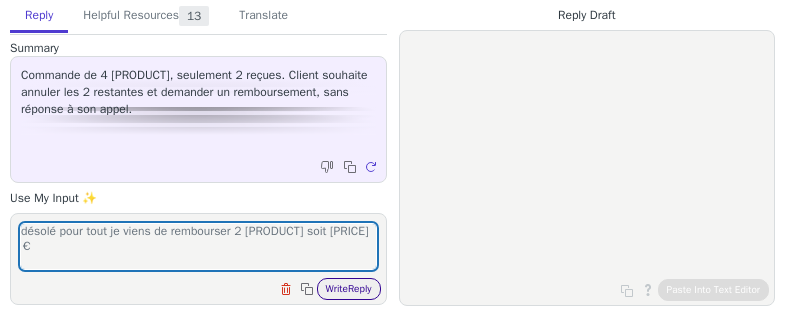 click on "Write  Reply" at bounding box center (349, 289) 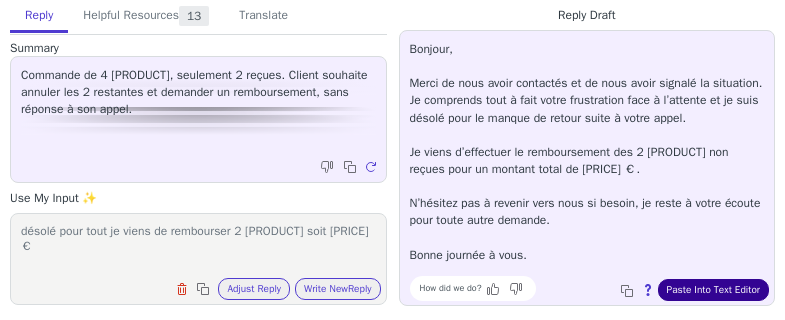 click on "Paste Into Text Editor" at bounding box center [713, 290] 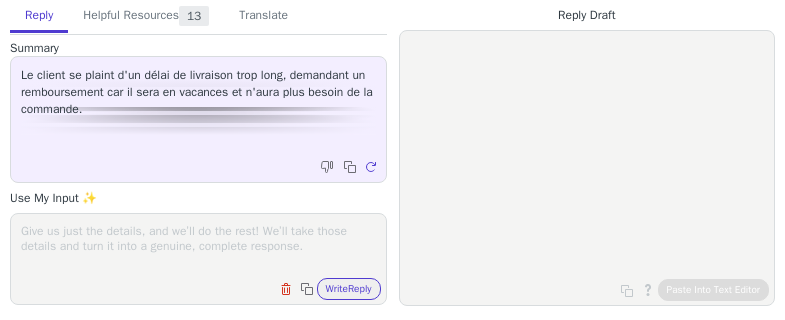 scroll, scrollTop: 0, scrollLeft: 0, axis: both 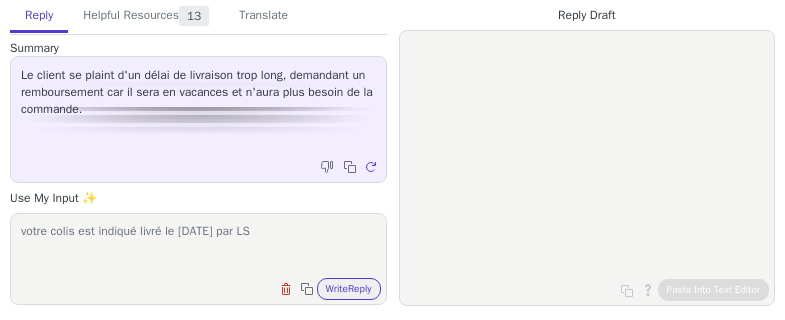 click on "votre colis est indiqué livré le [DATE] par LS" at bounding box center (198, 246) 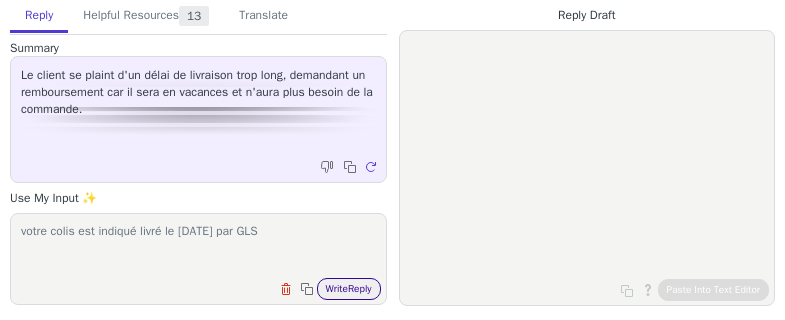 type on "votre colis est indiqué livré le [DATE] par GLS" 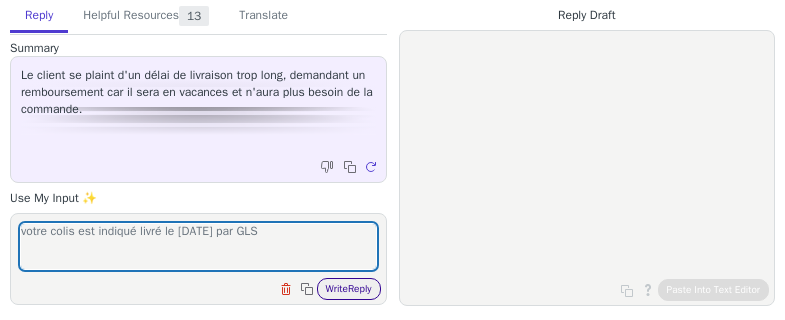 click on "Write  Reply" at bounding box center [349, 289] 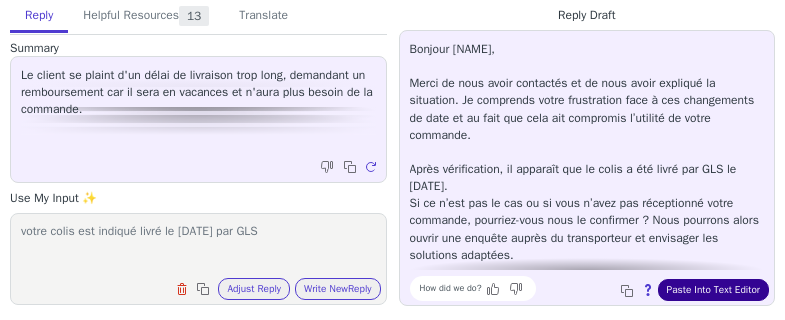 click on "Paste Into Text Editor" at bounding box center (713, 290) 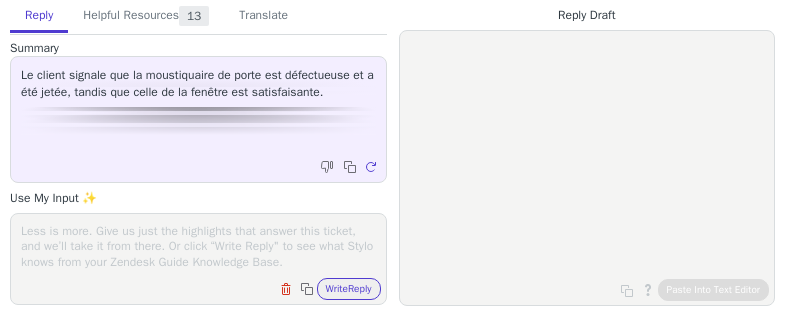 scroll, scrollTop: 0, scrollLeft: 0, axis: both 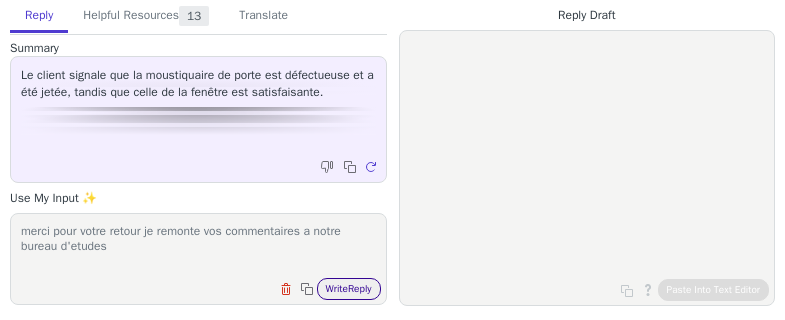 type on "merci pour votre retour je remonte vos commentaires a notre bureau d'etudes" 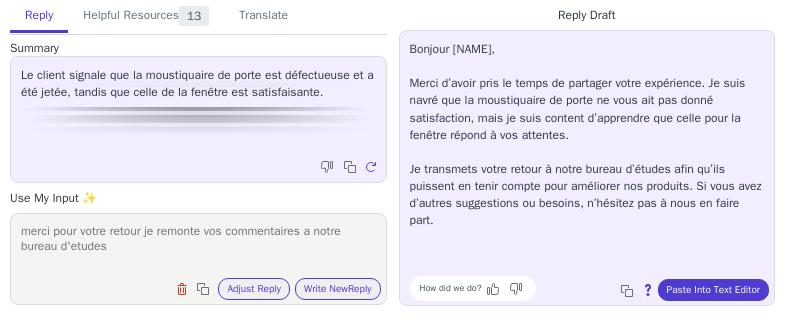 click on "Bonjour Alain, Merci d’avoir pris le temps de partager votre expérience. Je suis navré que la moustiquaire de porte ne vous ait pas donné satisfaction, mais je suis content d’apprendre que celle pour la fenêtre répond à vos attentes. Je transmets votre retour à notre bureau d’études afin qu’ils puissent en tenir compte pour améliorer nos produits. Si vous avez d’autres suggestions ou besoins, n’hésitez pas à nous en faire part." at bounding box center (587, 155) 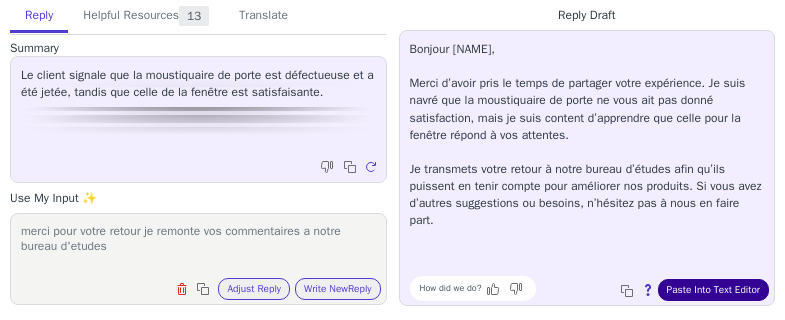 click on "Paste Into Text Editor" at bounding box center (713, 290) 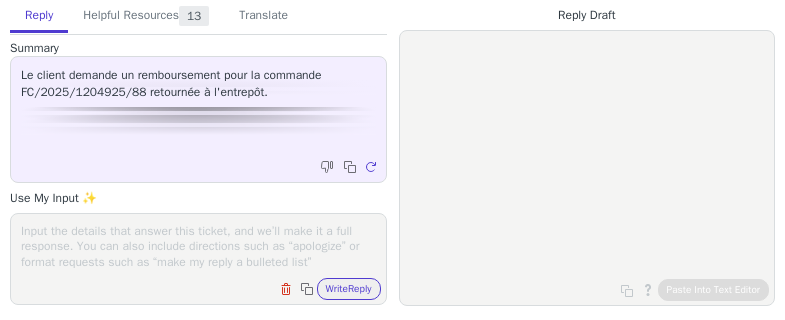 scroll, scrollTop: 0, scrollLeft: 0, axis: both 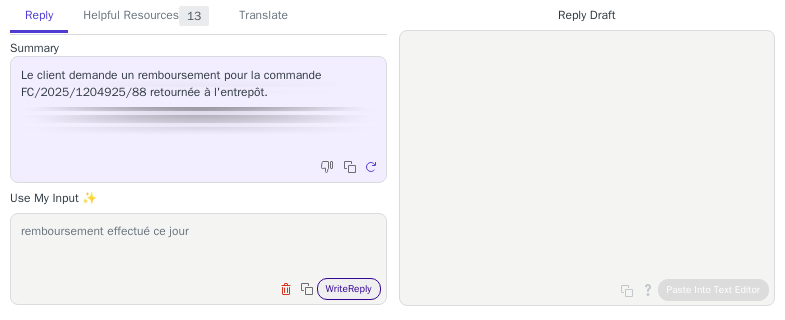 type on "remboursement effectué ce jour" 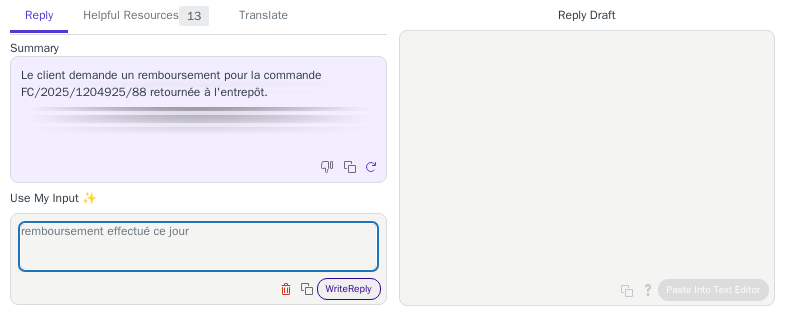 click on "Write  Reply" at bounding box center (349, 289) 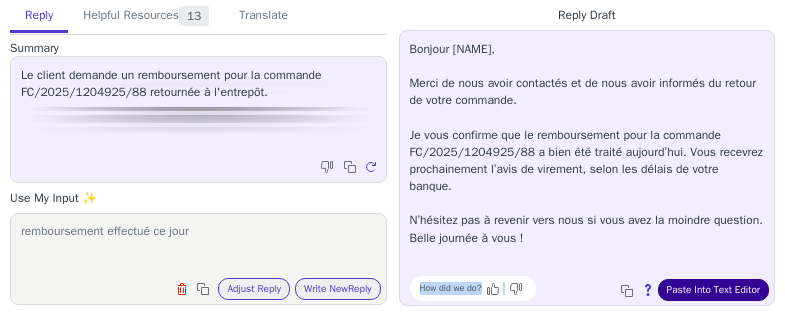 click on "Bonjour [NAME], Merci de nous avoir contactés et de nous avoir informés du retour de votre commande. Je vous confirme que le remboursement pour la commande FC/2025/1204925/88 a bien été traité aujourd’hui. Vous recevrez prochainement l’avis de virement, selon les délais de votre banque. N’hésitez pas à revenir vers nous si vous avez la moindre question. Belle journée à vous ! How did we do? Copy to clipboard About this reply Paste Into Text Editor" at bounding box center (587, 168) 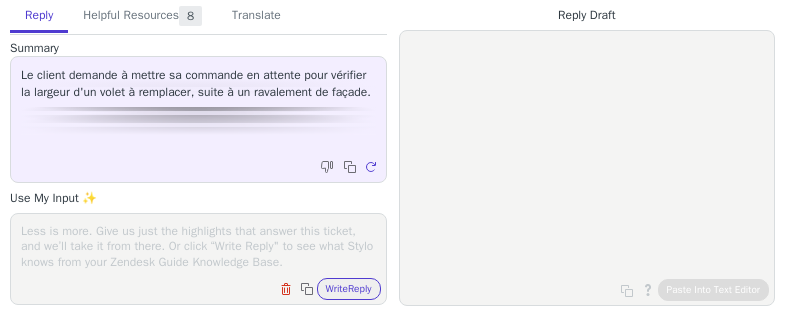 scroll, scrollTop: 0, scrollLeft: 0, axis: both 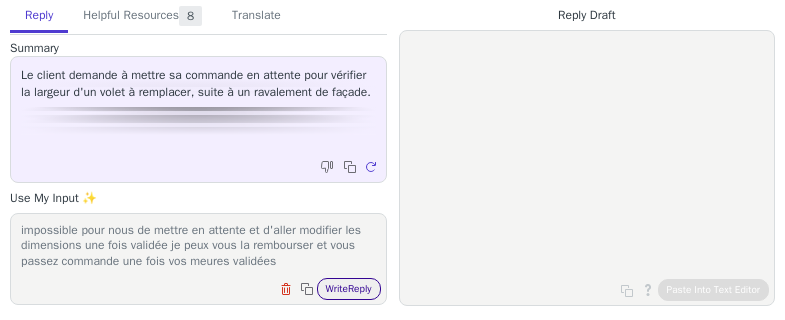 type on "impossible pour nous de mettre en attente et d'aller modifier les dimensions une fois validée je peux vous la rembourser et vous passez commande une fois vos meures validées" 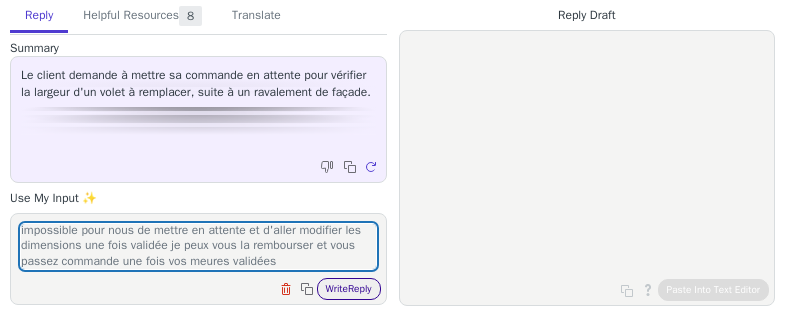 click on "Write  Reply" at bounding box center (349, 289) 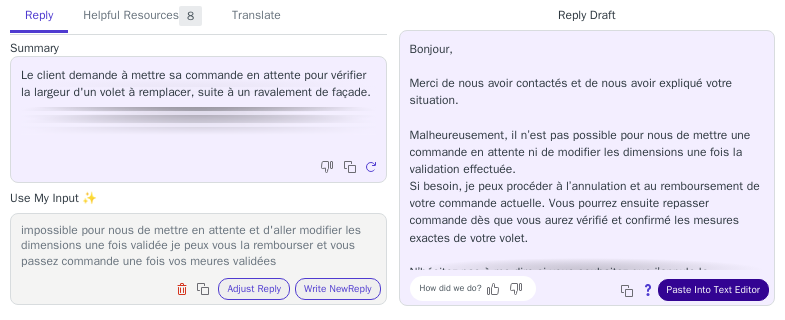 click on "Paste Into Text Editor" at bounding box center (713, 290) 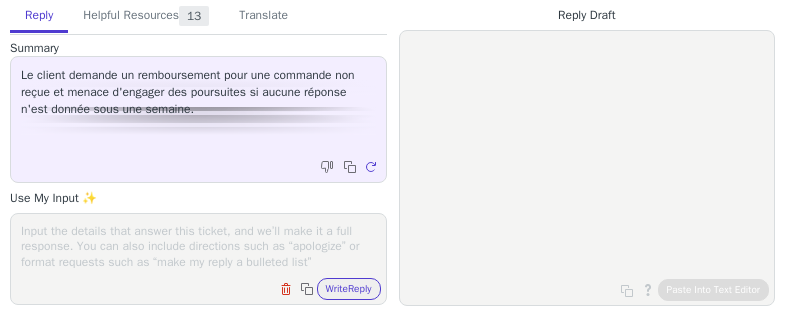 scroll, scrollTop: 0, scrollLeft: 0, axis: both 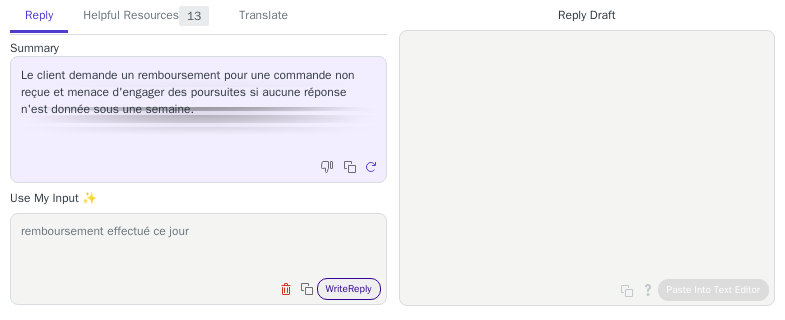 type on "remboursement effectué ce jour" 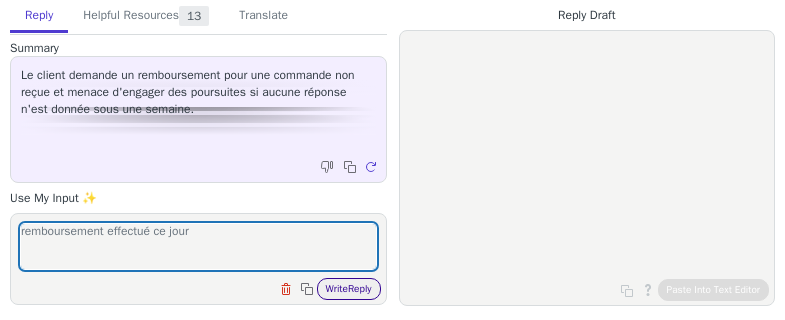 click on "Write  Reply" at bounding box center (349, 289) 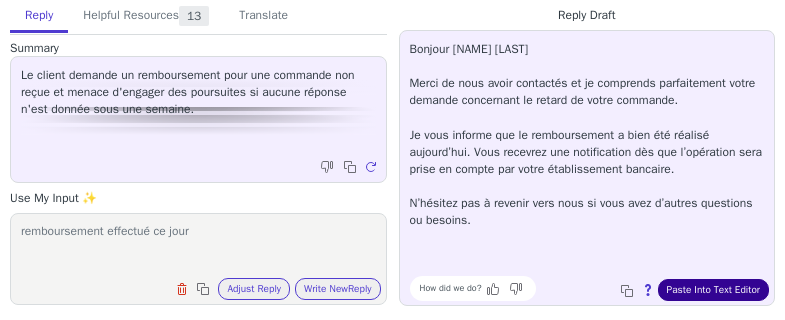 click on "Paste Into Text Editor" at bounding box center [713, 290] 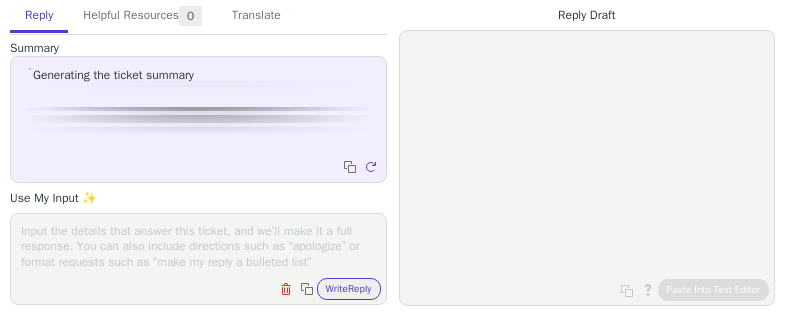 scroll, scrollTop: 0, scrollLeft: 0, axis: both 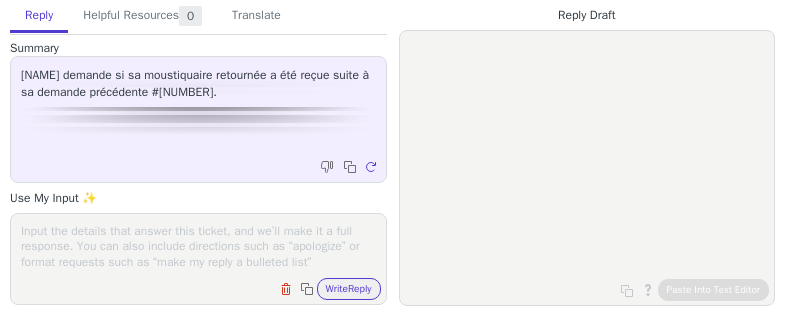 click on "Clear field Copy to clipboard Write  Reply" at bounding box center [198, 259] 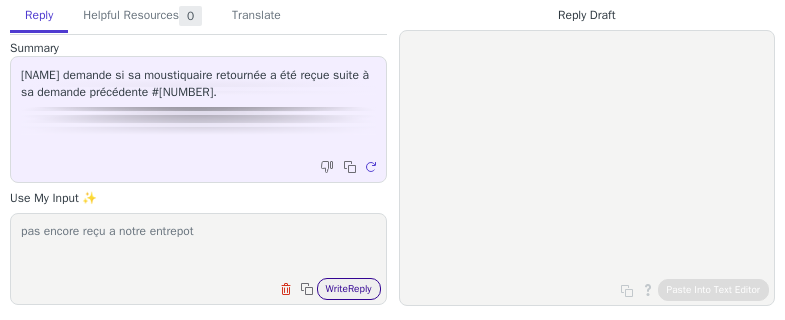type on "pas encore reçu a notre entrepot" 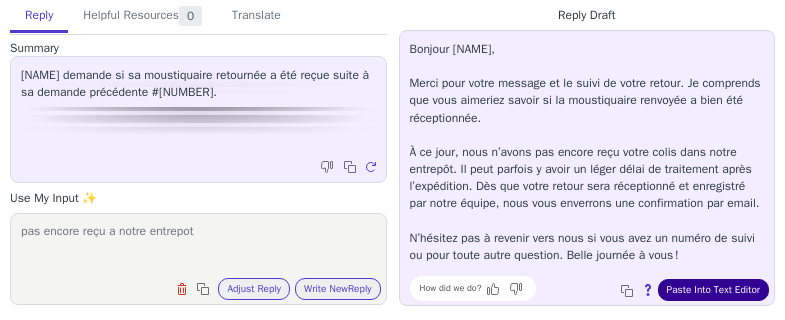 click on "Paste Into Text Editor" at bounding box center (713, 290) 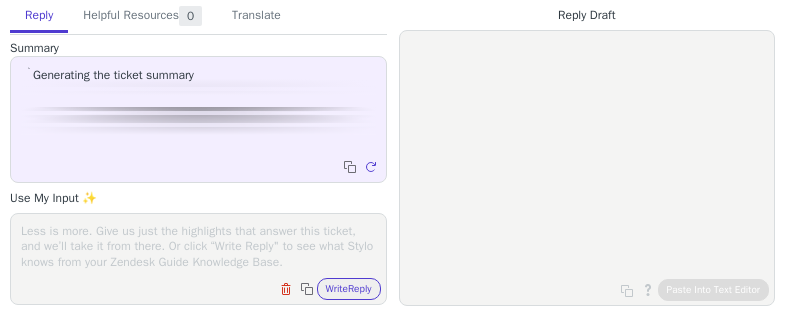 click on "Clear field Copy to clipboard Write  Reply" at bounding box center [198, 259] 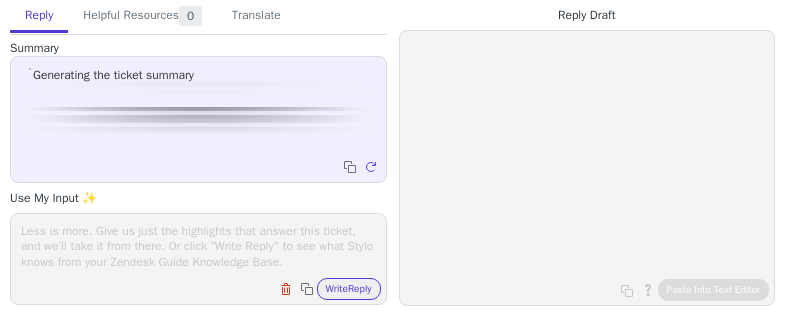 scroll, scrollTop: 0, scrollLeft: 0, axis: both 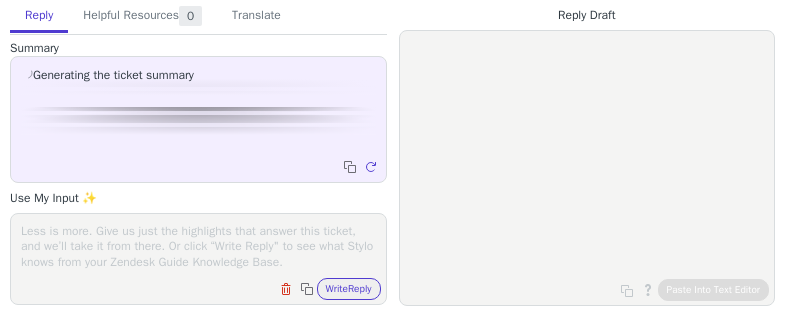 click at bounding box center (198, 246) 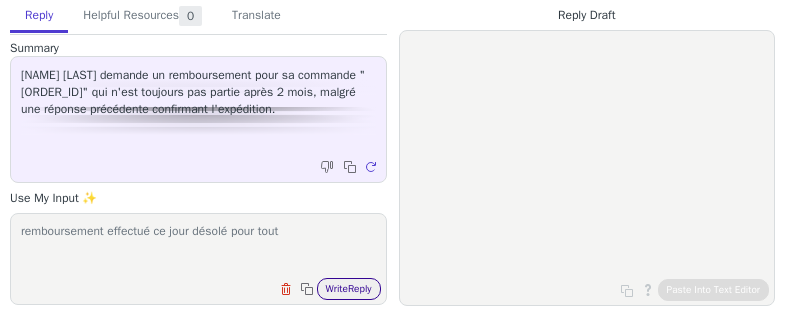 type on "remboursement effectué ce jour désolé pour tout" 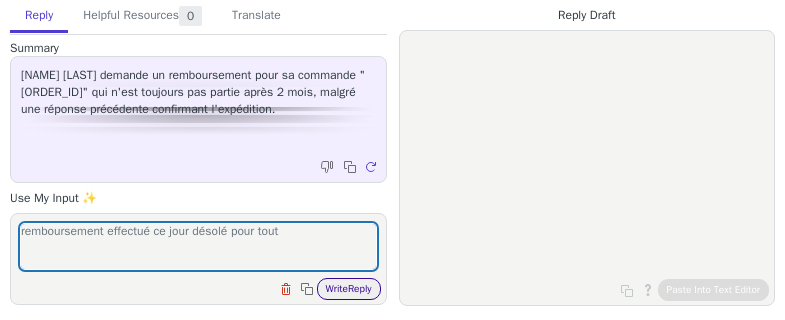 click on "Write  Reply" at bounding box center [349, 289] 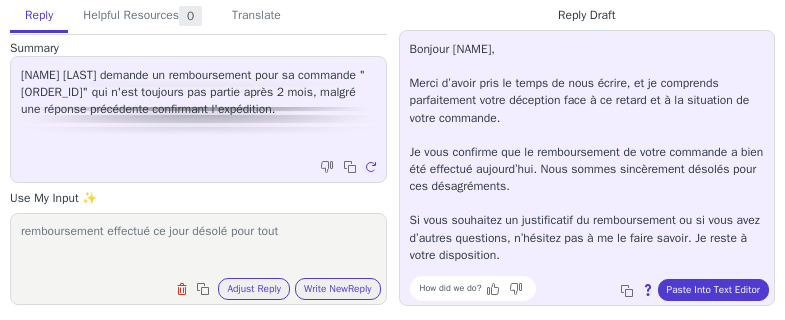 click on "How did we do?   Copy to clipboard About this reply Paste Into Text Editor" at bounding box center (597, 288) 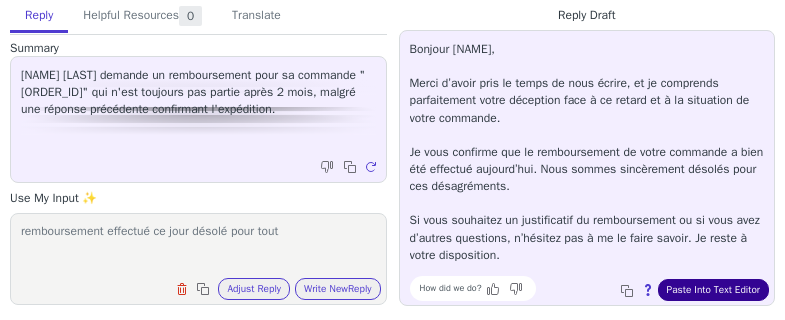 click on "Paste Into Text Editor" at bounding box center [713, 290] 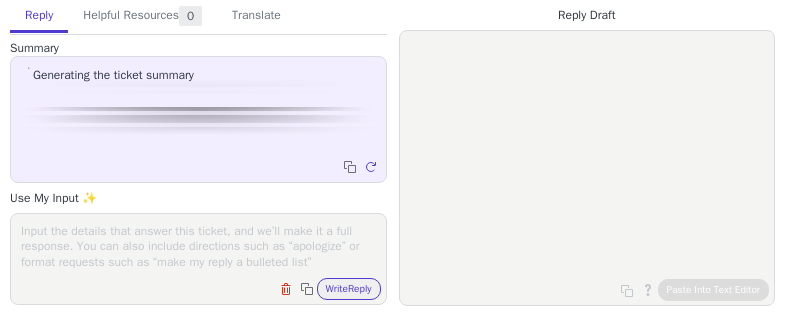scroll, scrollTop: 0, scrollLeft: 0, axis: both 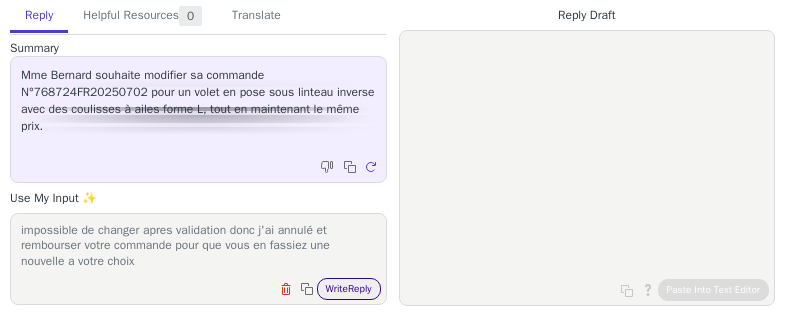 type on "impossible de changer apres validation donc j'ai annulé et rembourser votre commande pour que vous en fassiez une nouvelle a votre choix" 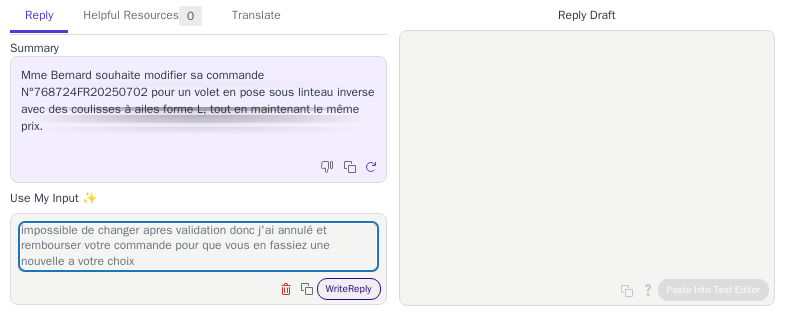 click on "Write  Reply" at bounding box center [349, 289] 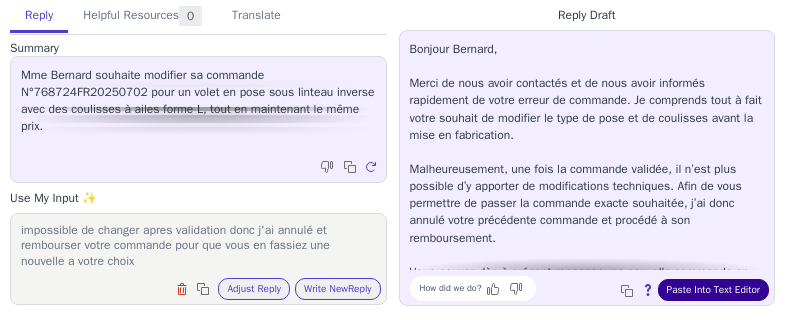 click on "Paste Into Text Editor" at bounding box center (713, 290) 